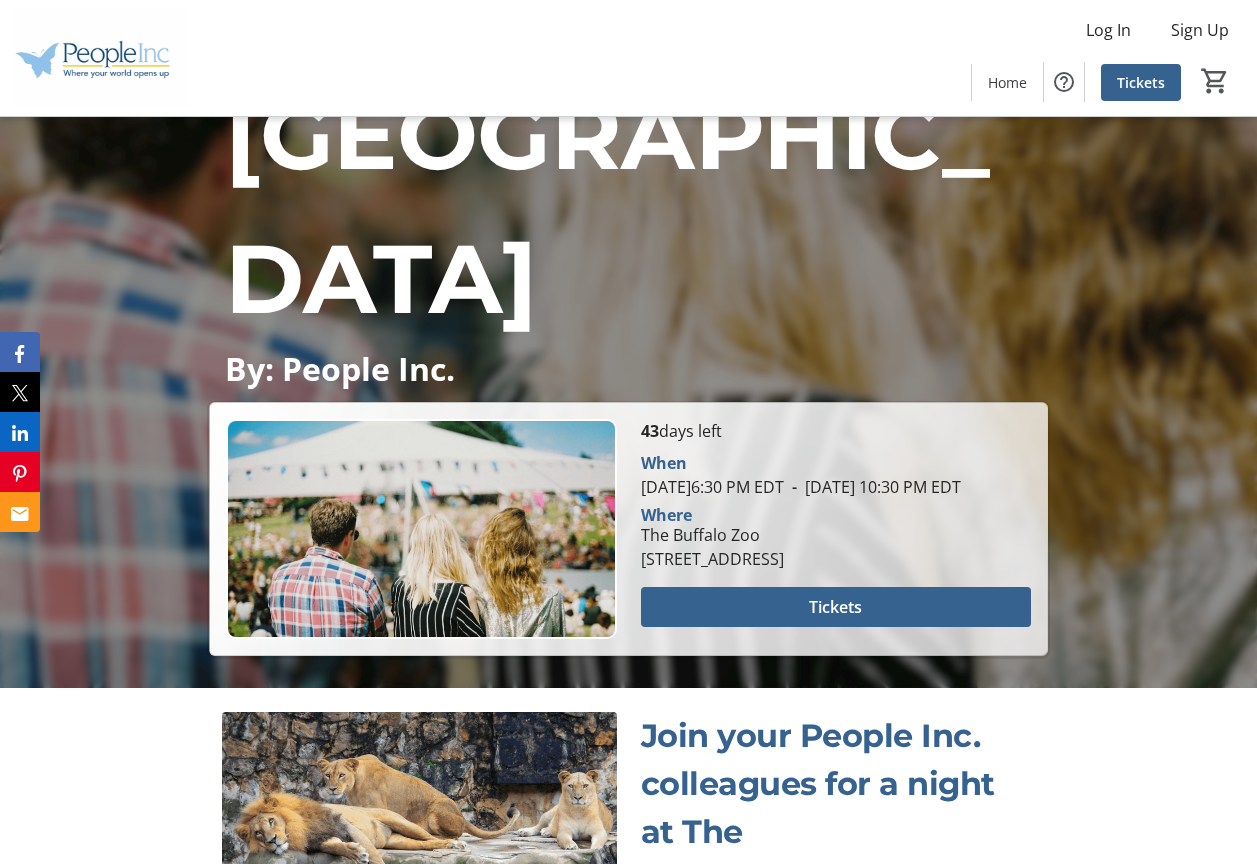 scroll, scrollTop: 500, scrollLeft: 0, axis: vertical 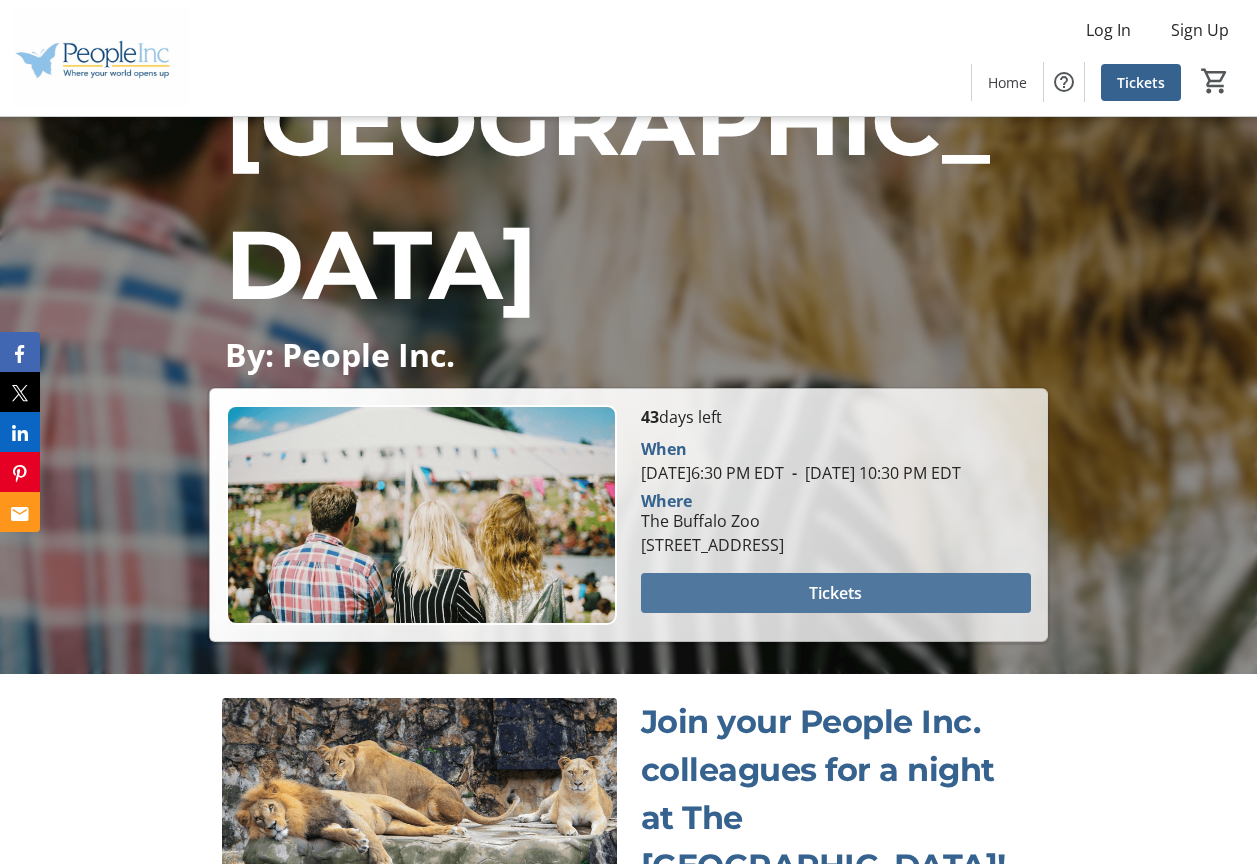 click on "Tickets" at bounding box center [835, 593] 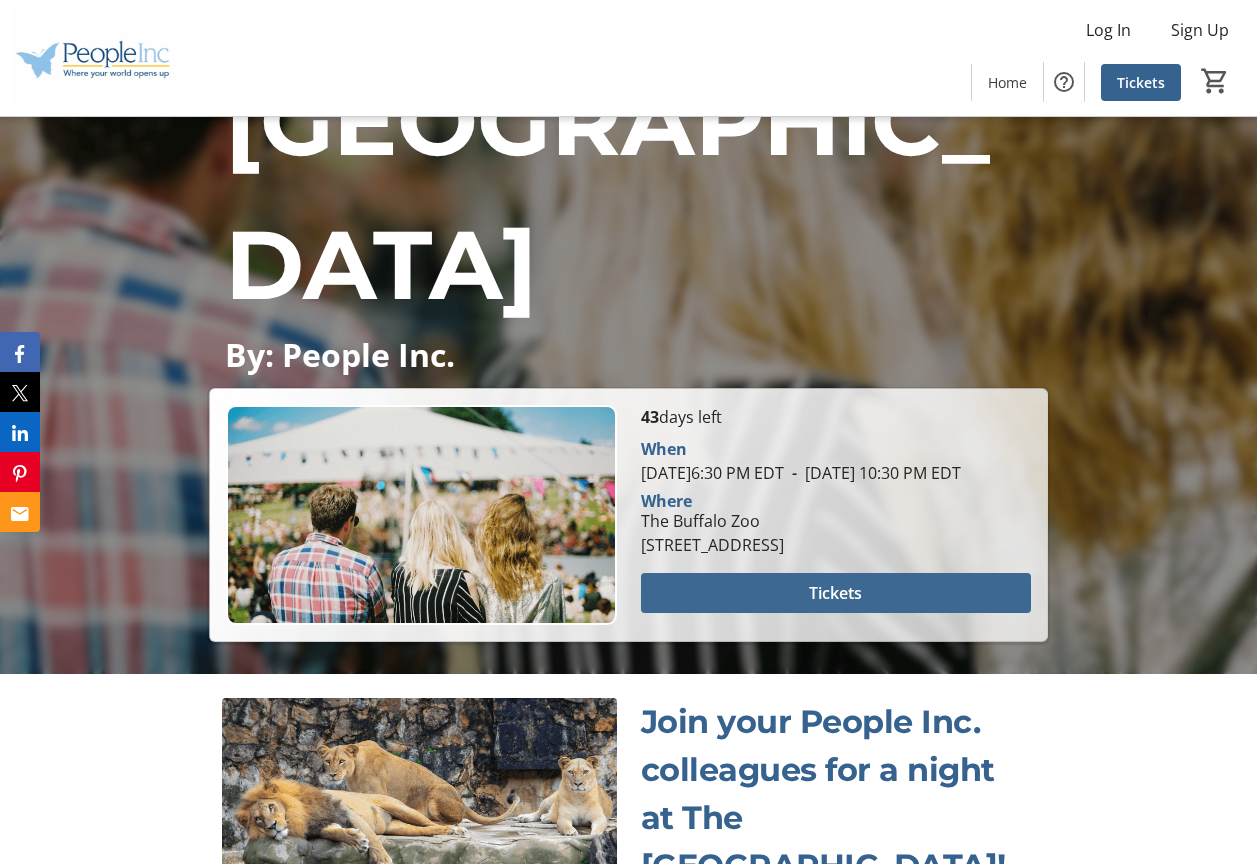 scroll, scrollTop: 0, scrollLeft: 0, axis: both 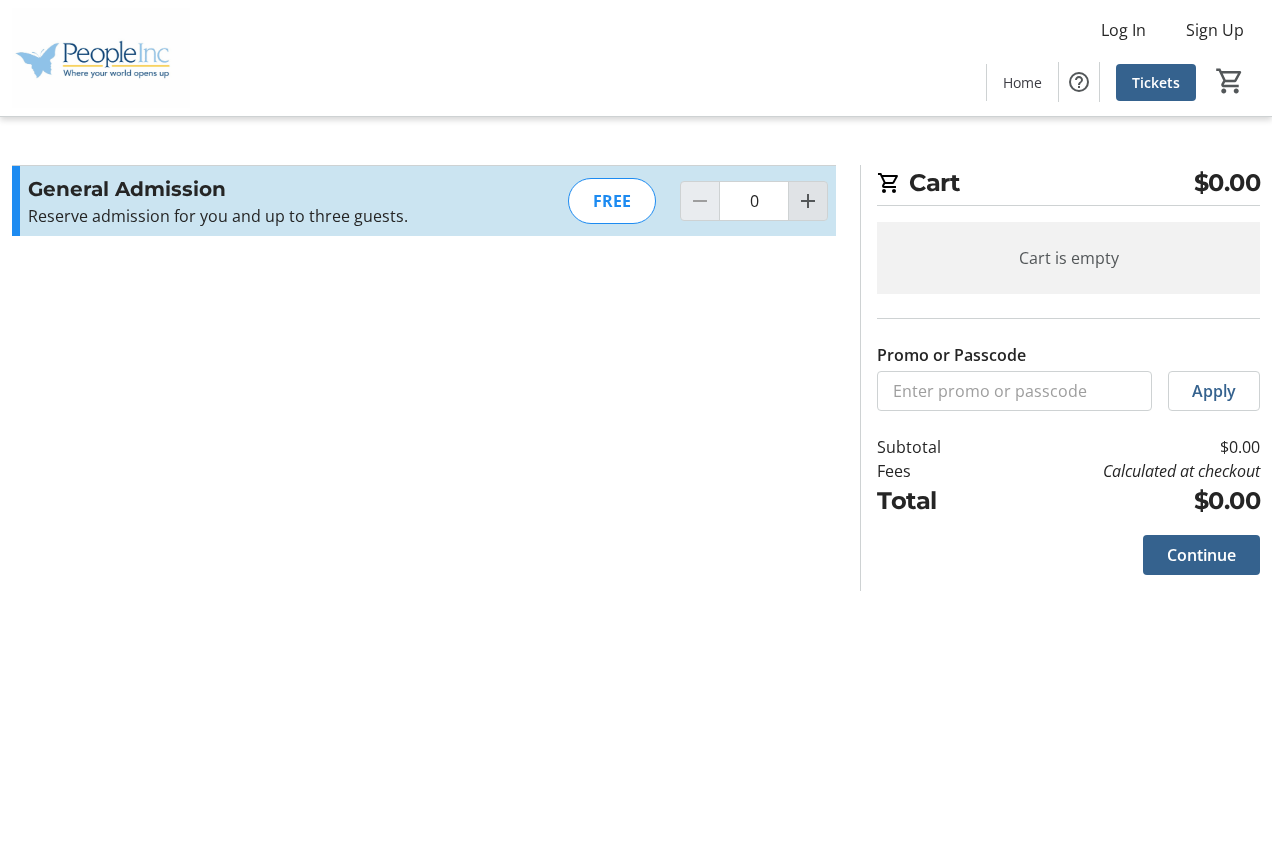 click 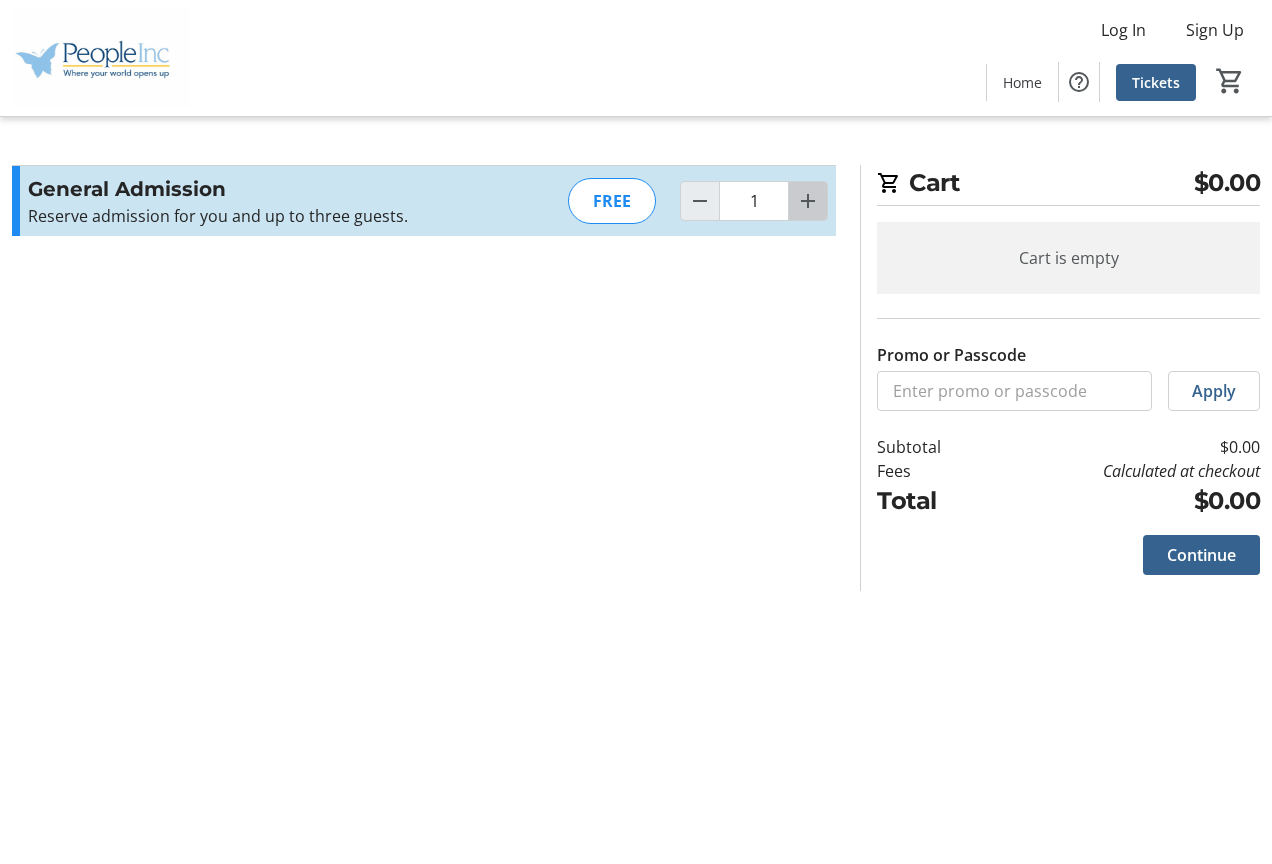 click 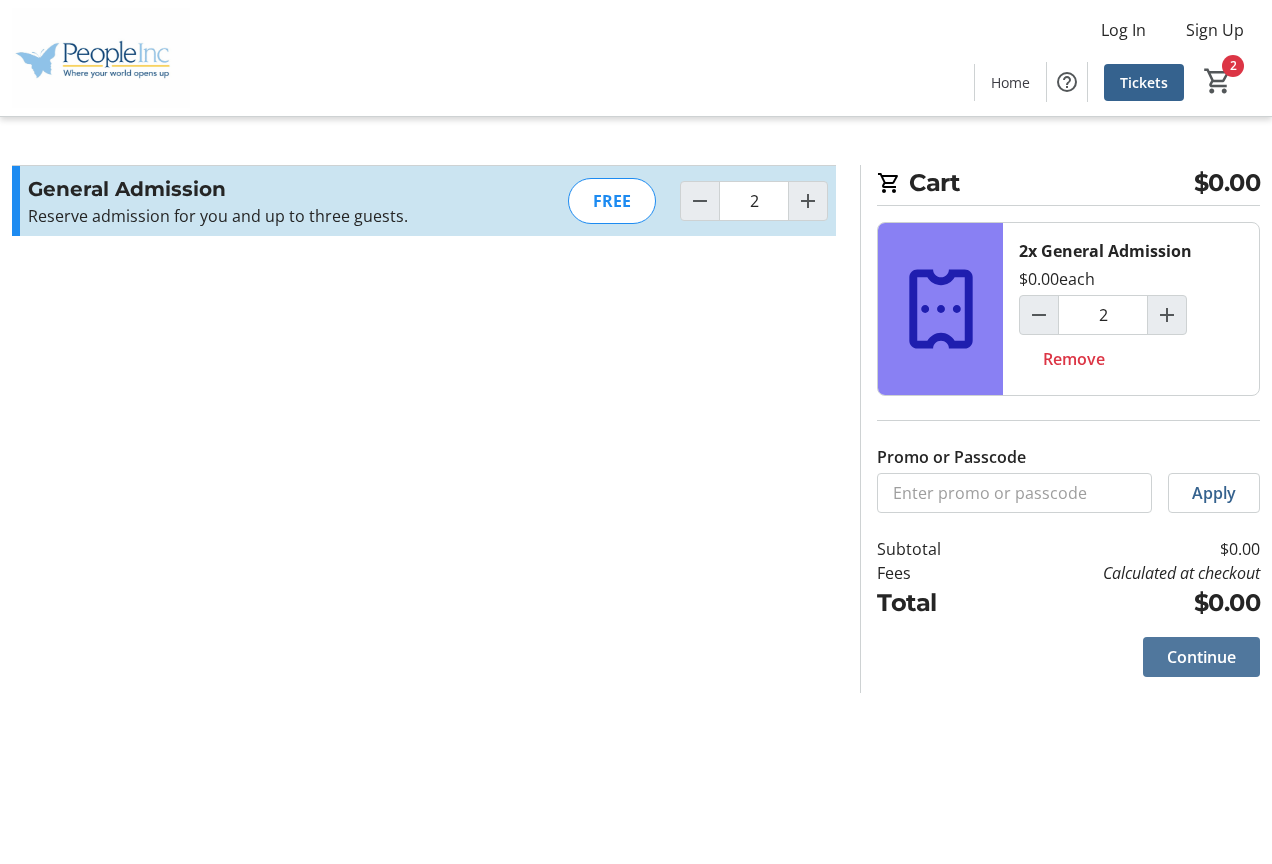 click on "Continue" 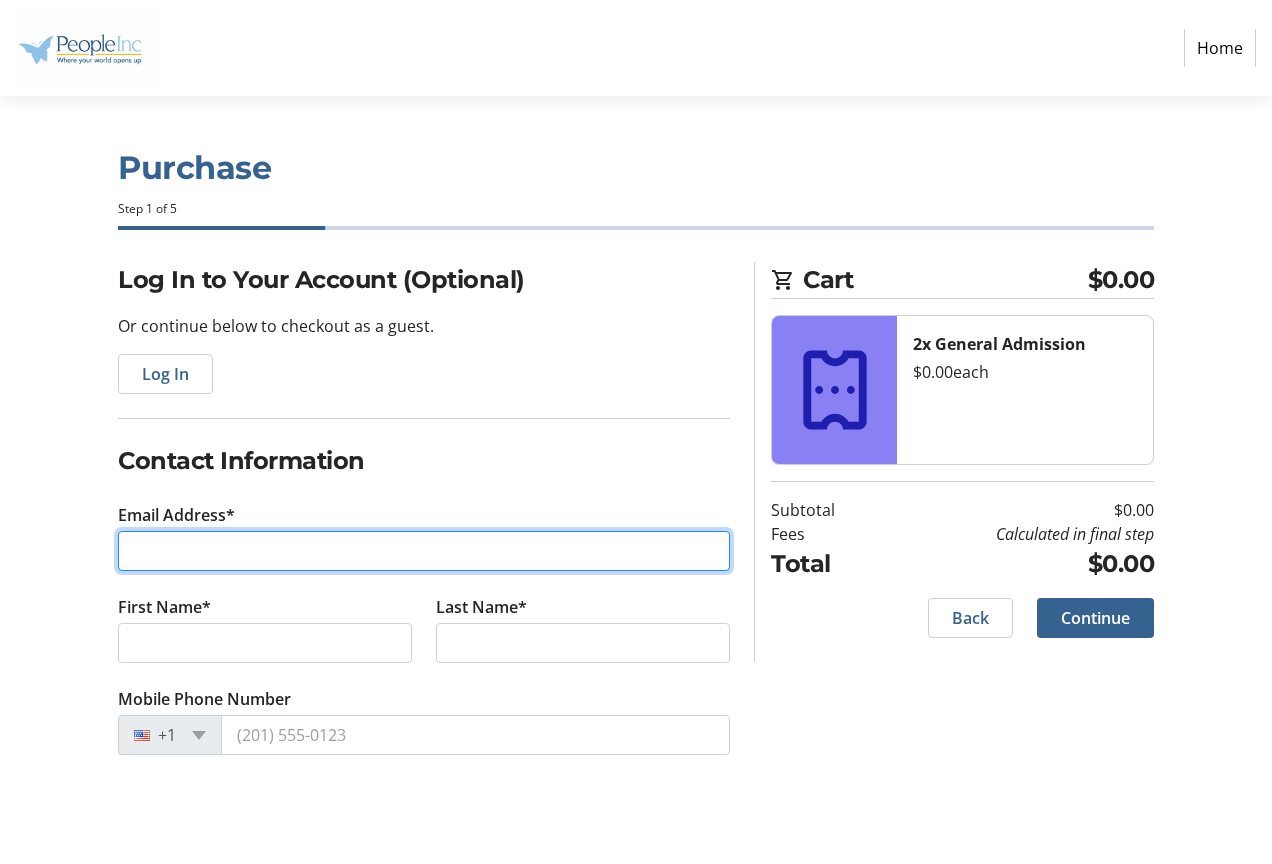 click on "Email Address*" at bounding box center [424, 551] 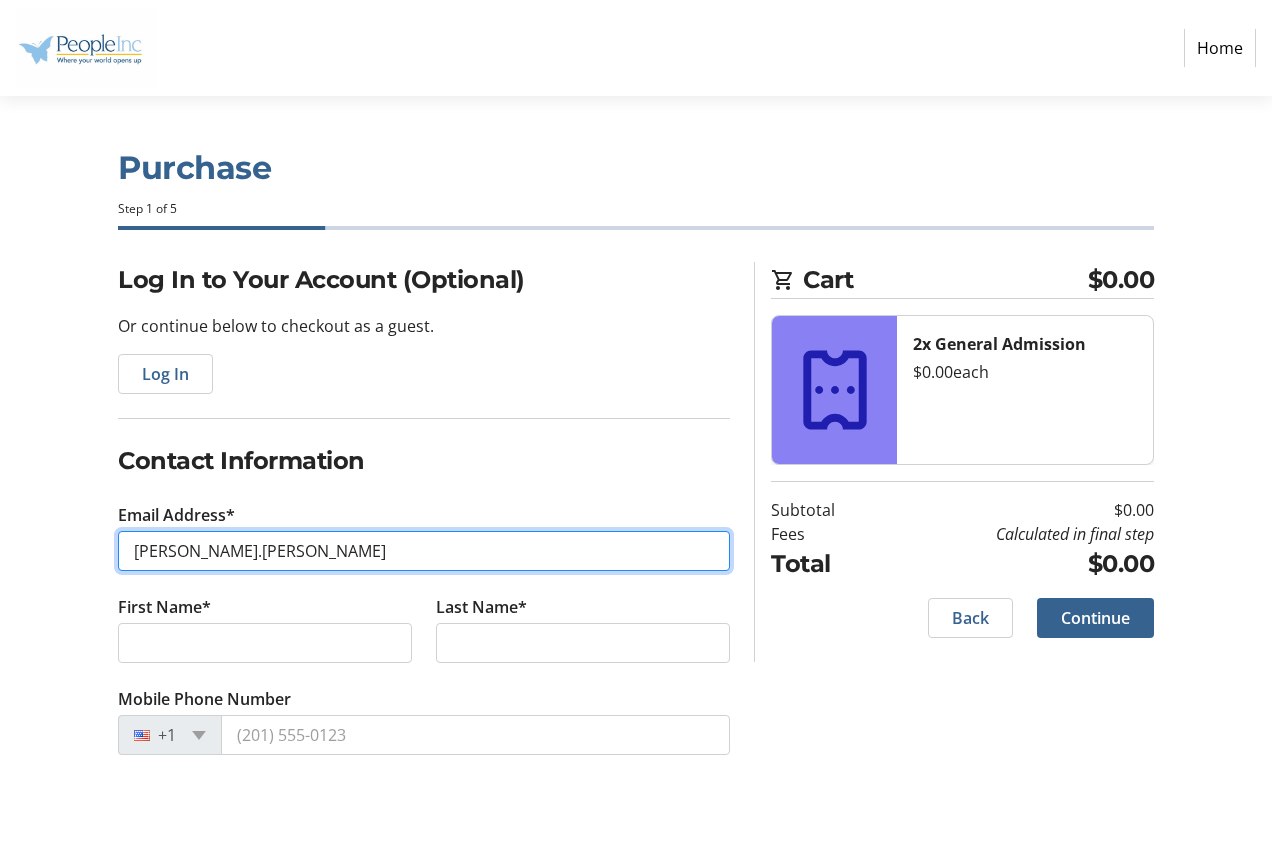 type on "elizabeth.evancho@people-inc.org" 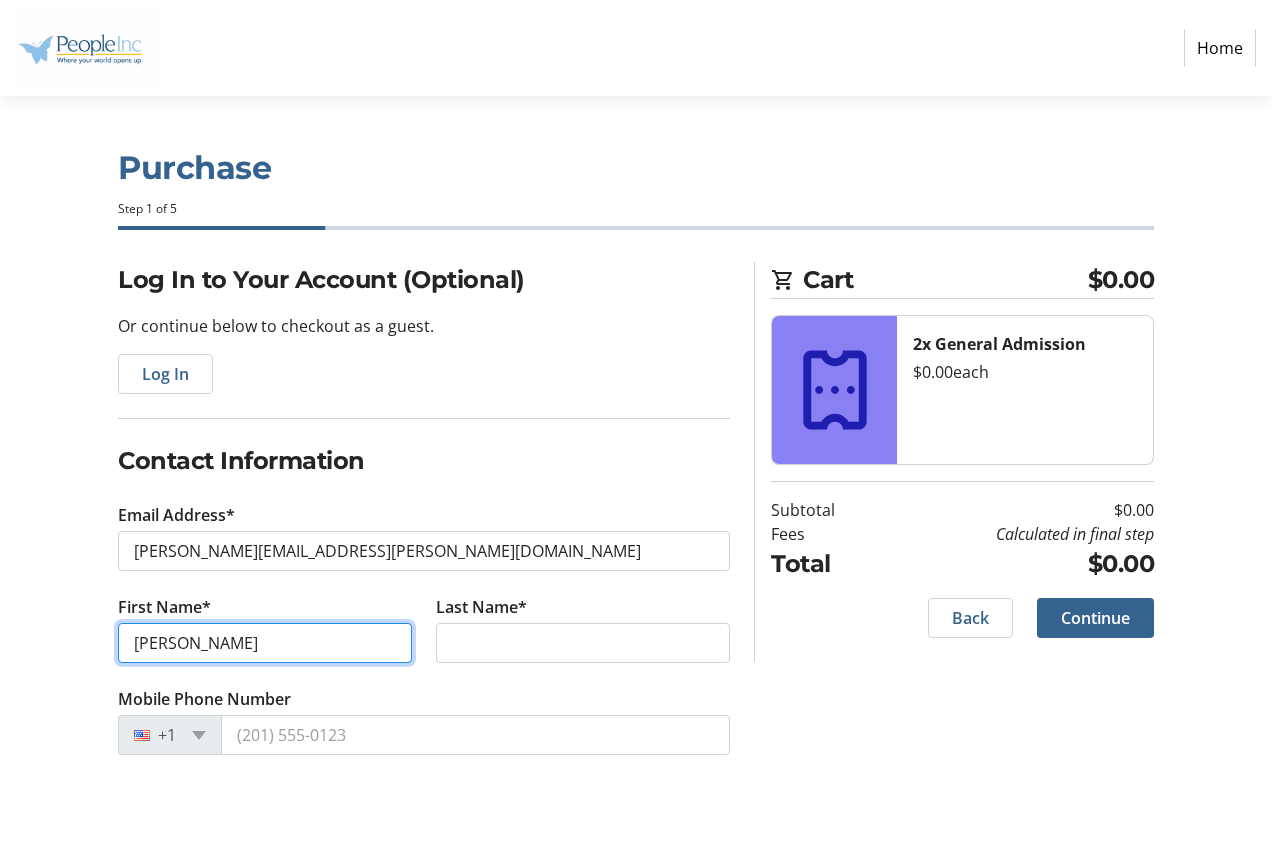 type on "Elizabeth" 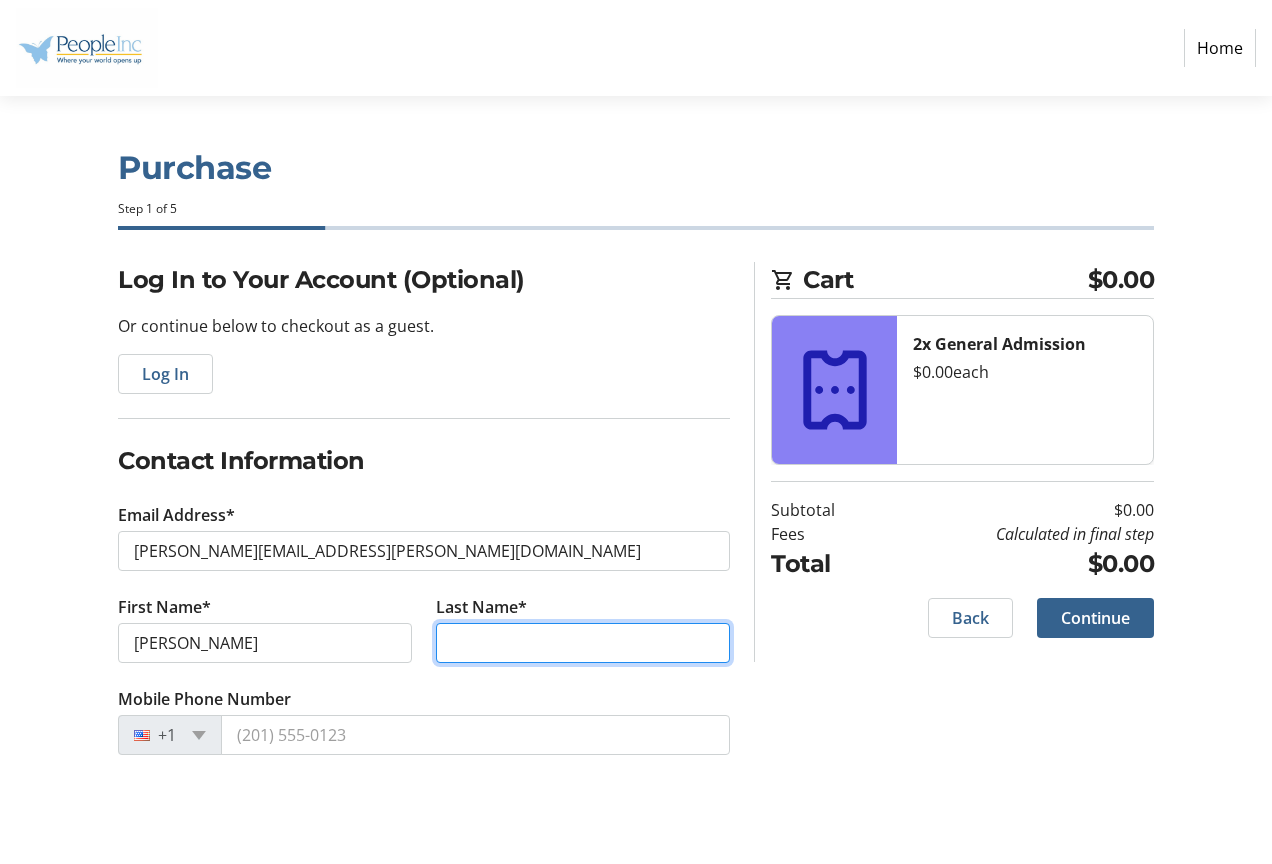 type on "Evancho" 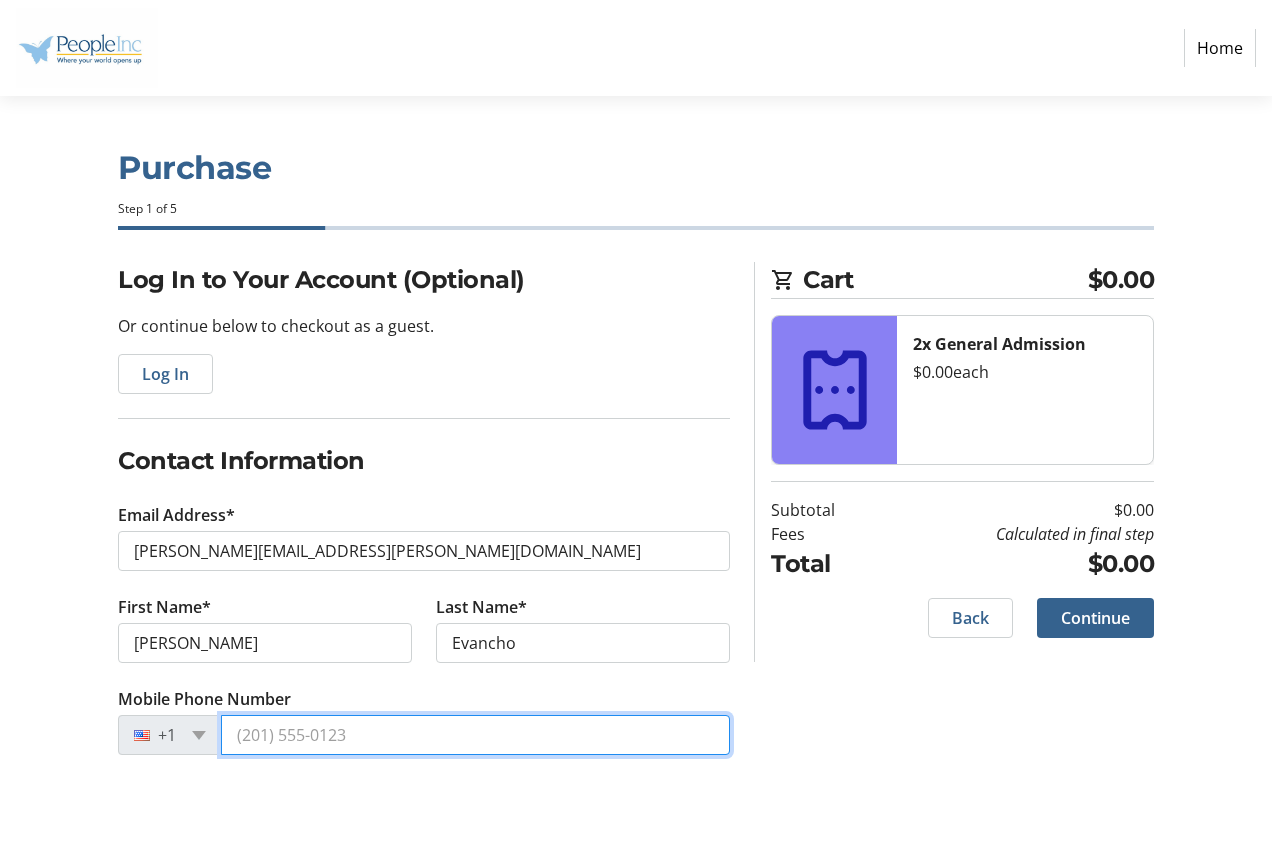 type on "(716) 935-9222" 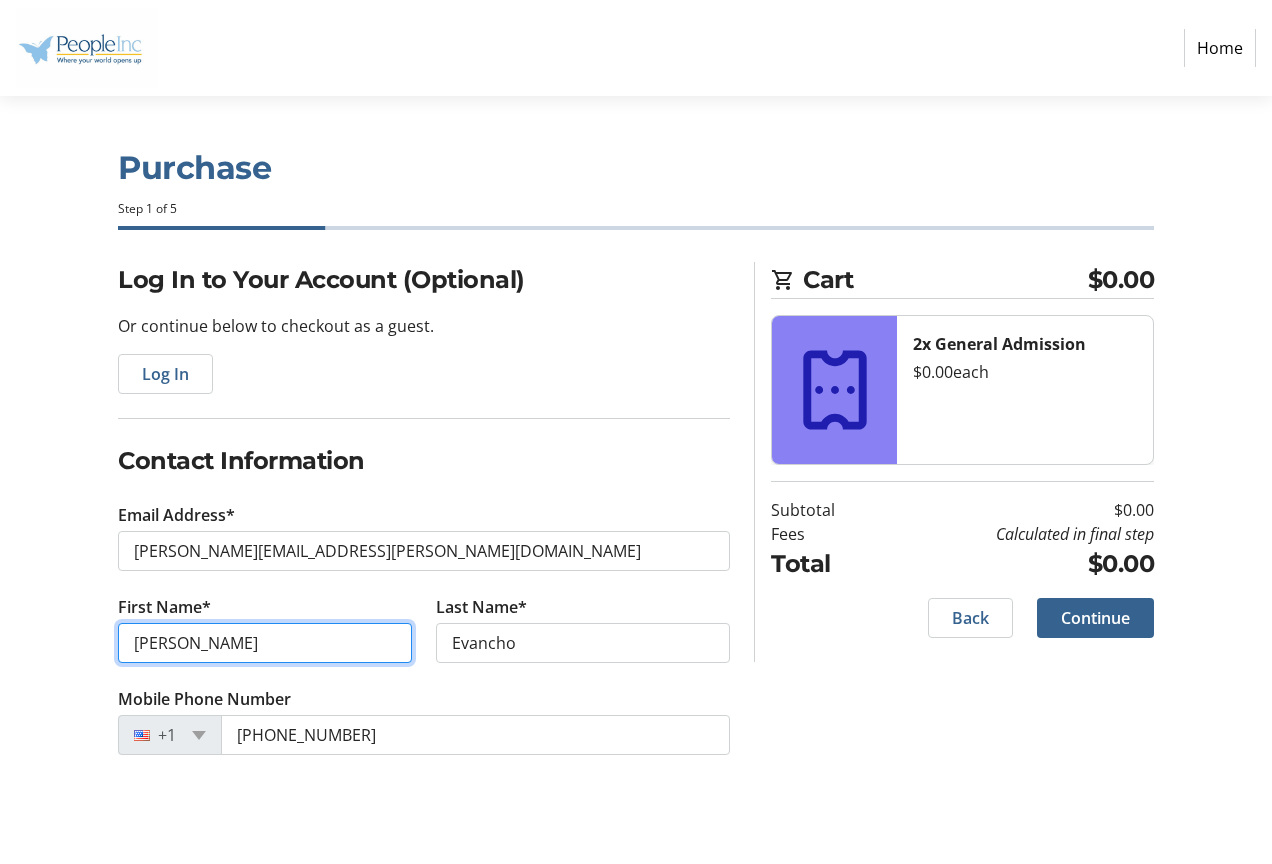 drag, startPoint x: 274, startPoint y: 645, endPoint x: 54, endPoint y: 682, distance: 223.08966 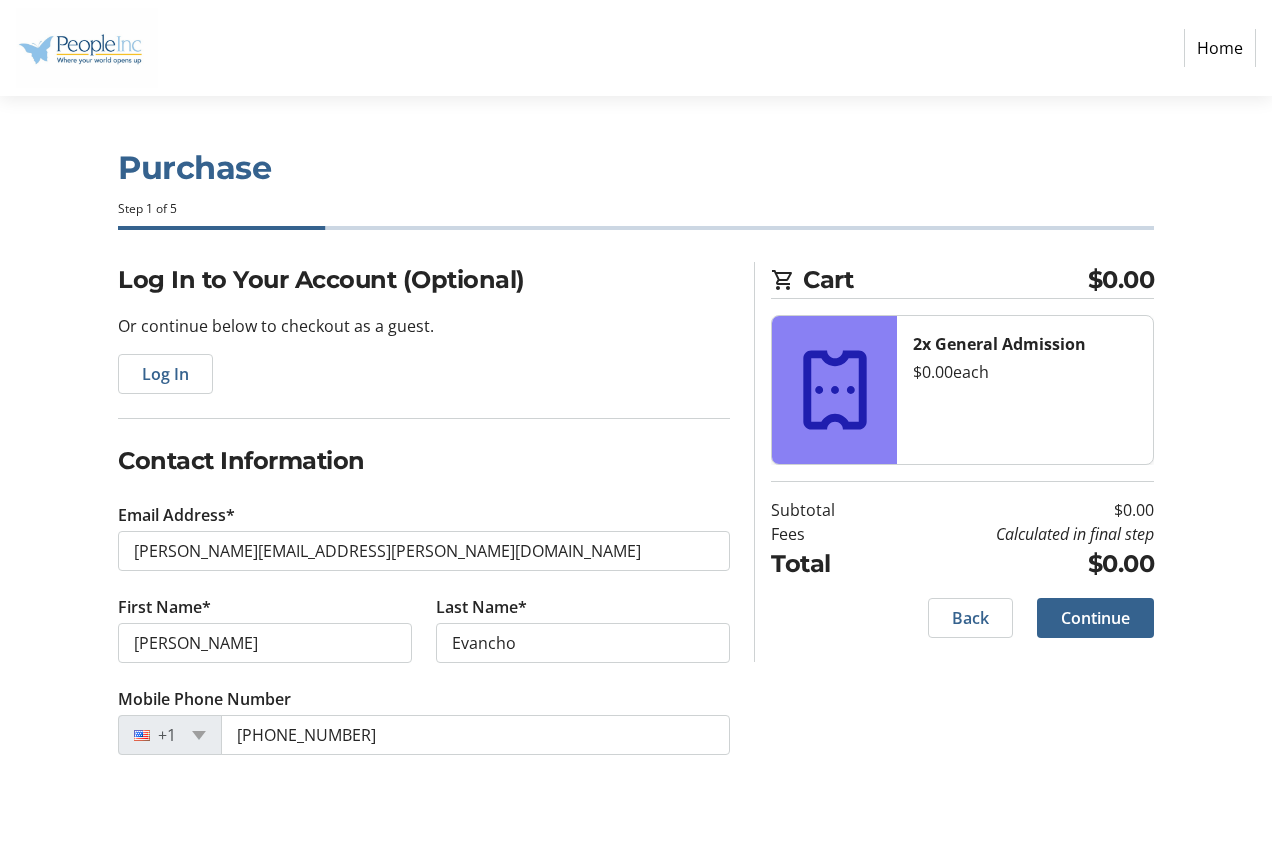 click on "Email Address* elizabeth.evancho@people-inc.org" 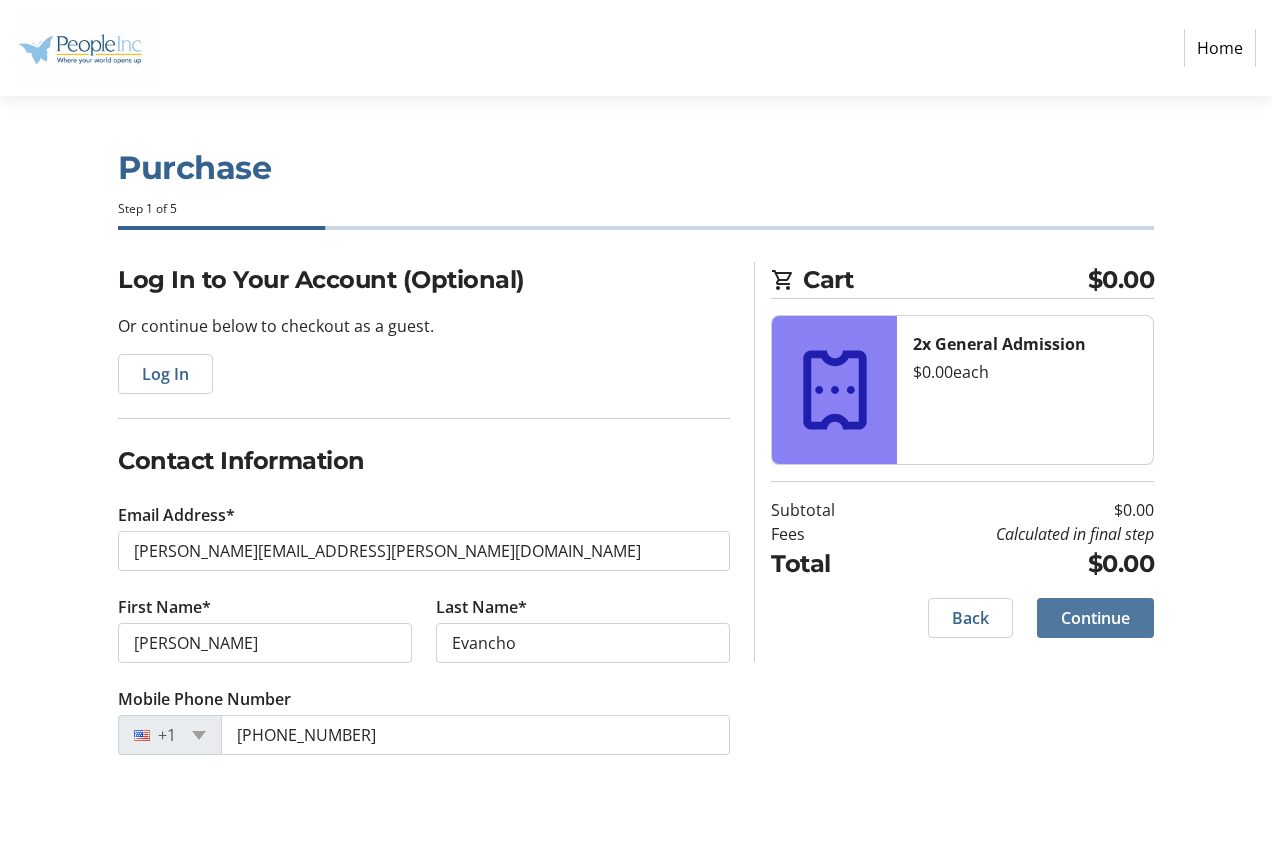 click on "Continue" 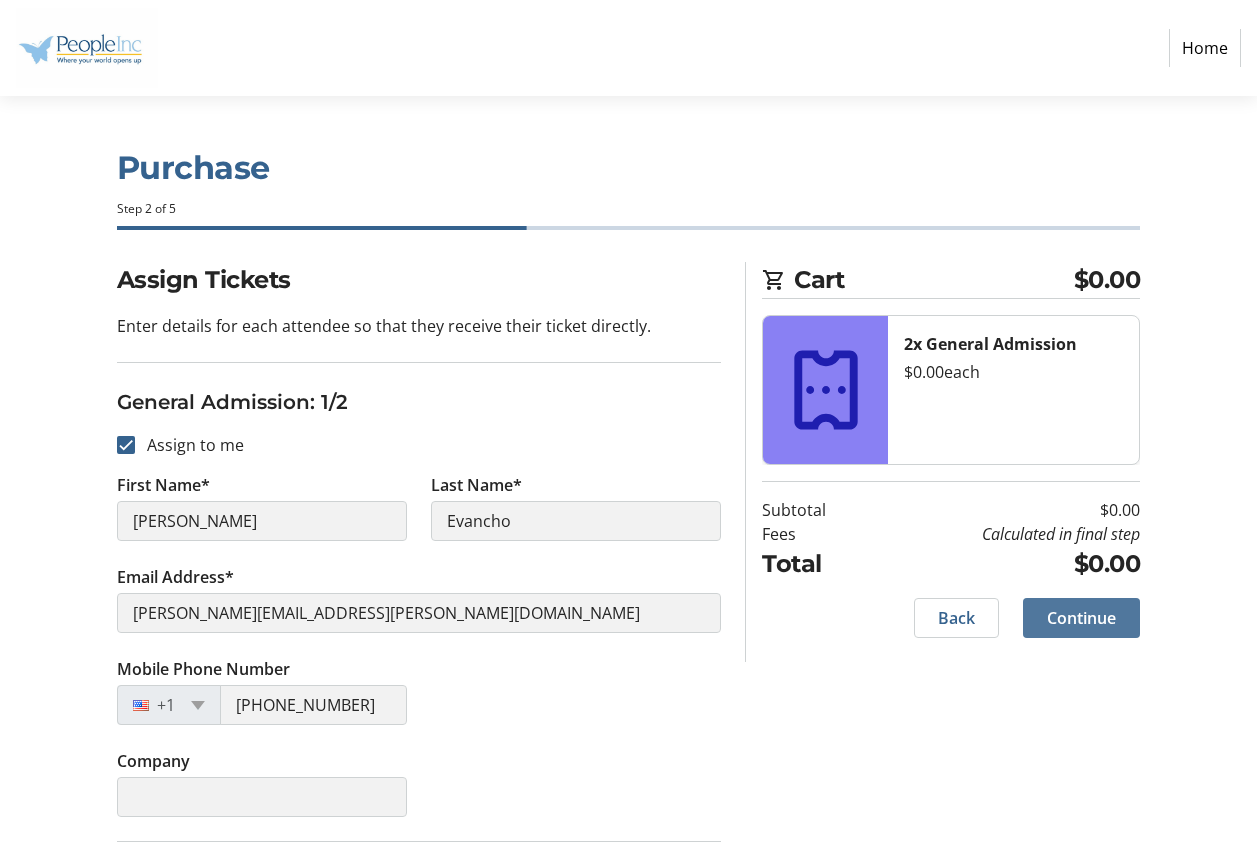 click on "Continue" 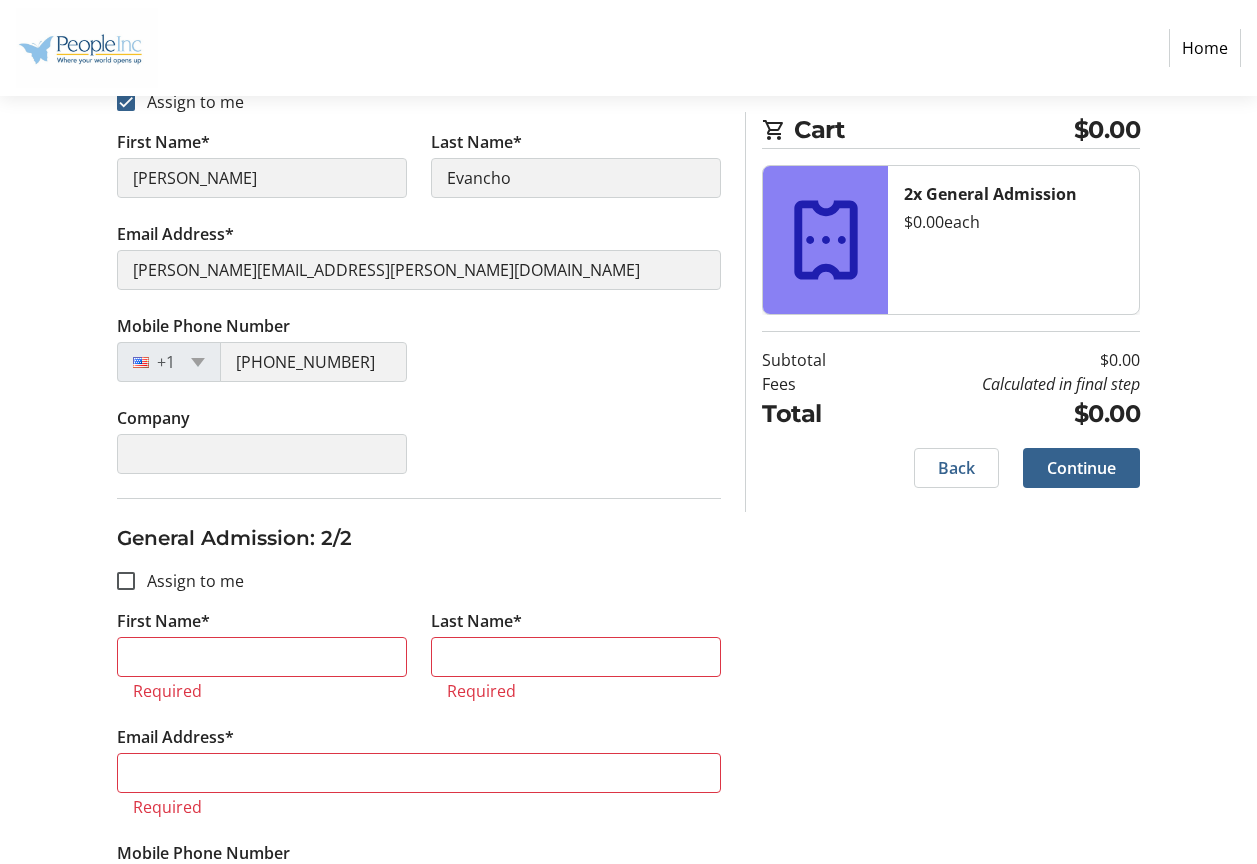 scroll, scrollTop: 456, scrollLeft: 0, axis: vertical 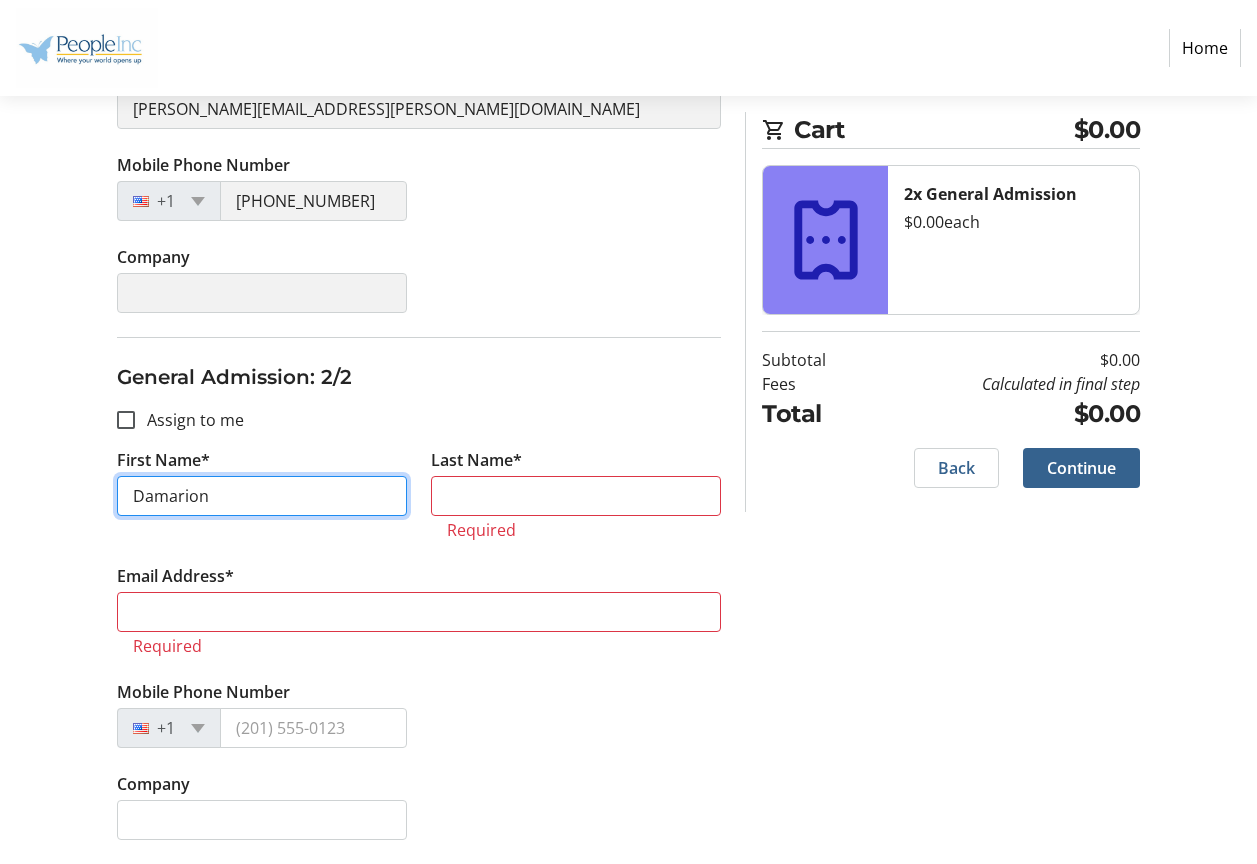 type on "Damarion" 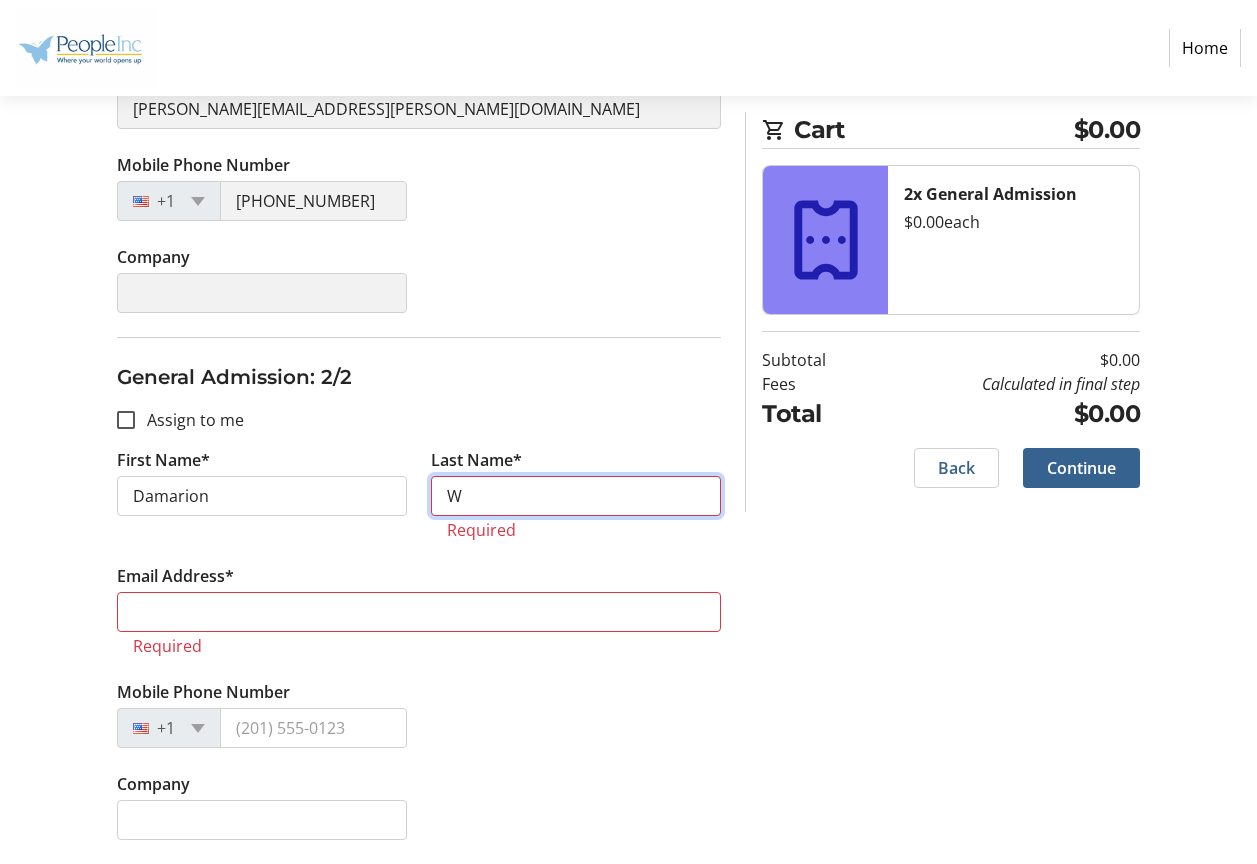 scroll, scrollTop: 480, scrollLeft: 0, axis: vertical 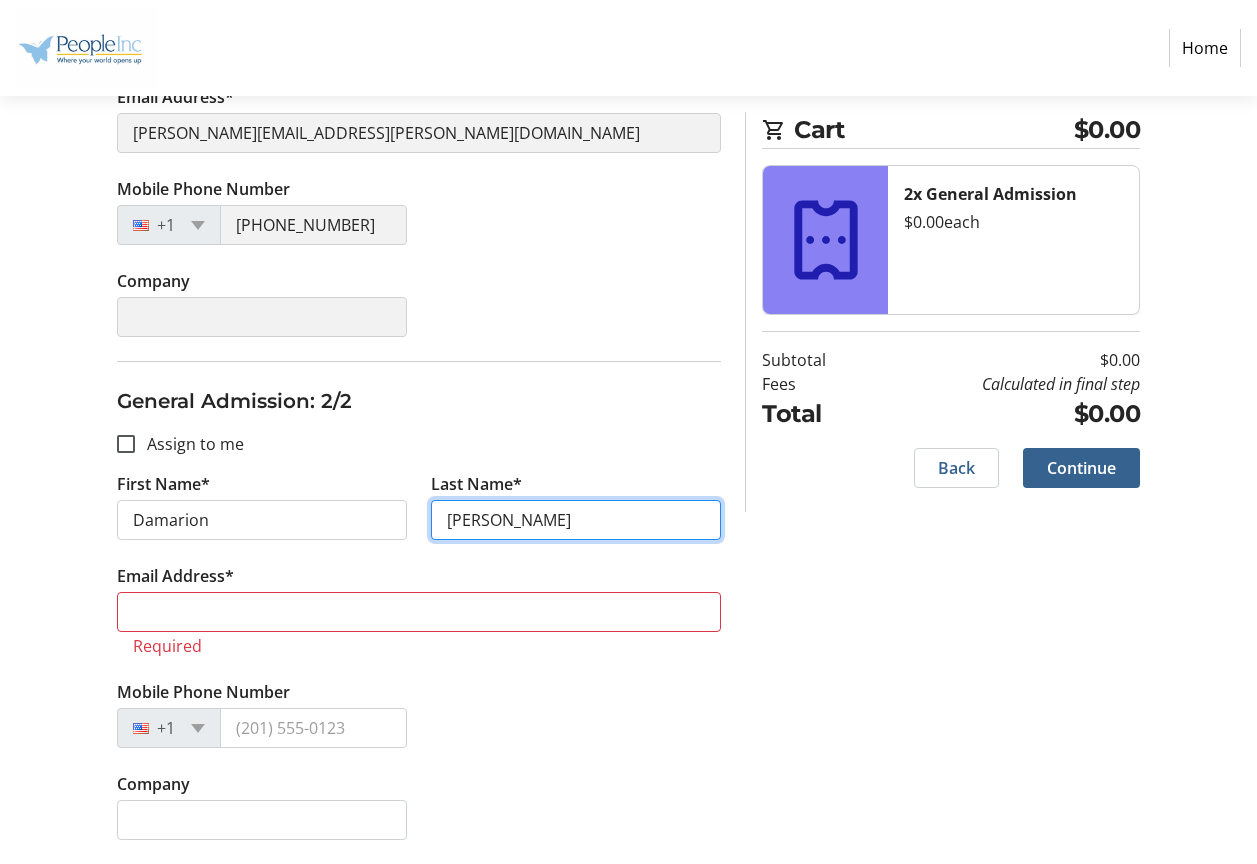 type on "Walker" 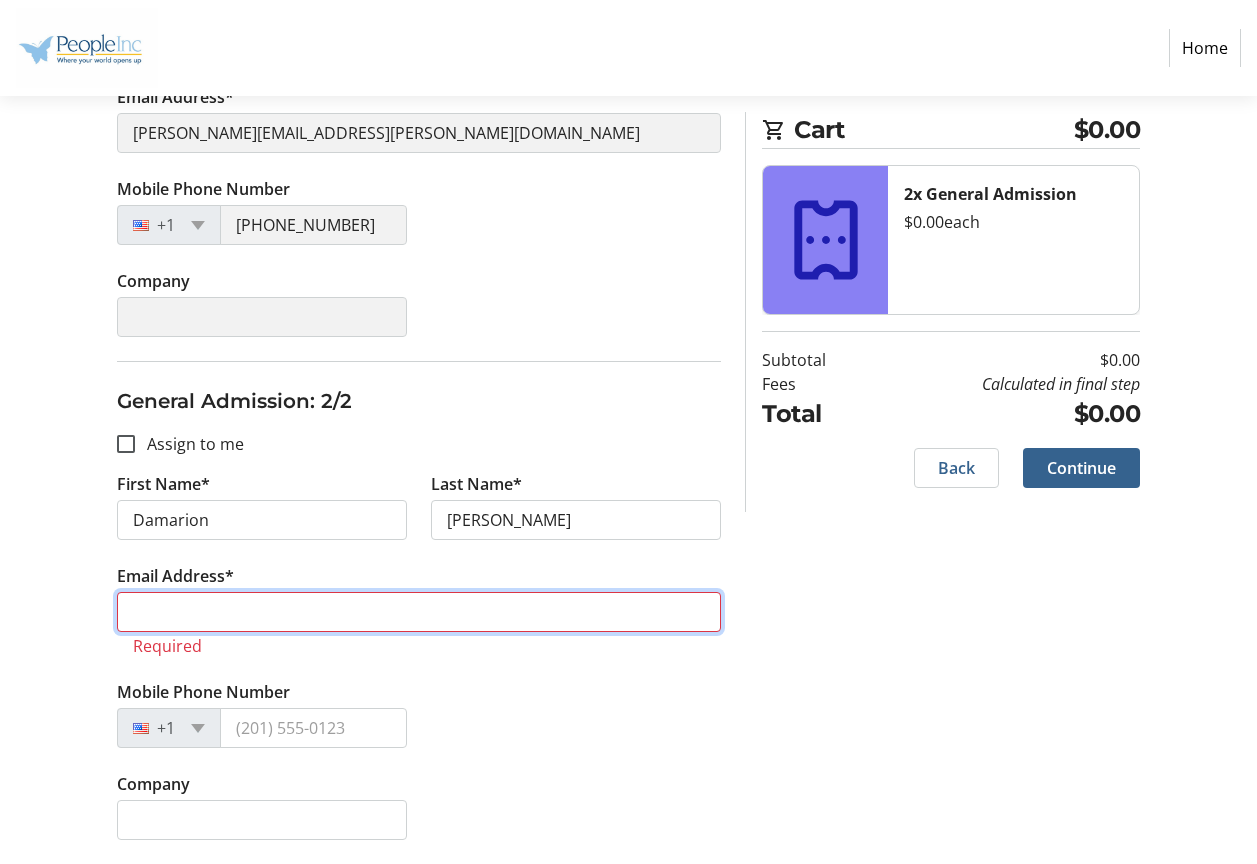 click on "Email Address*" at bounding box center [419, 612] 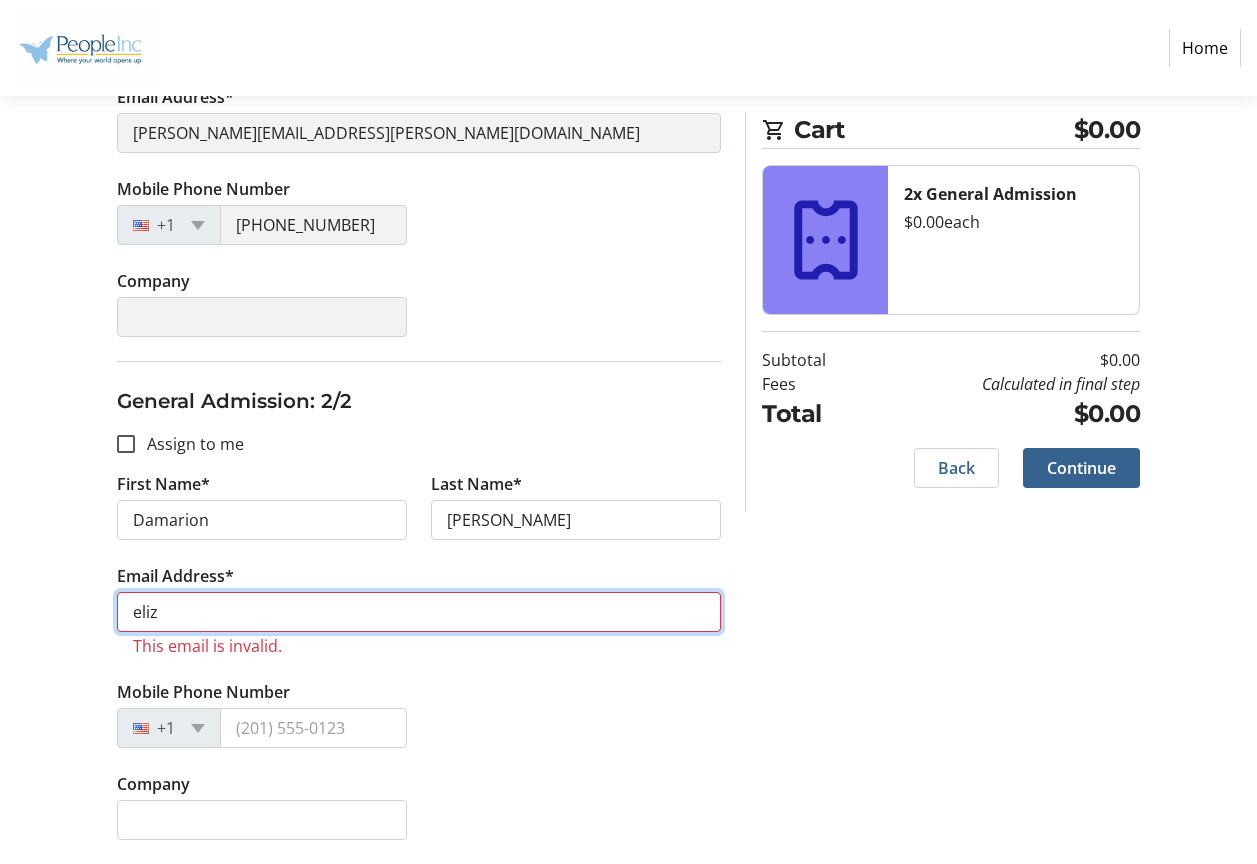 type on "elizabeth.evancho@people-inc.org" 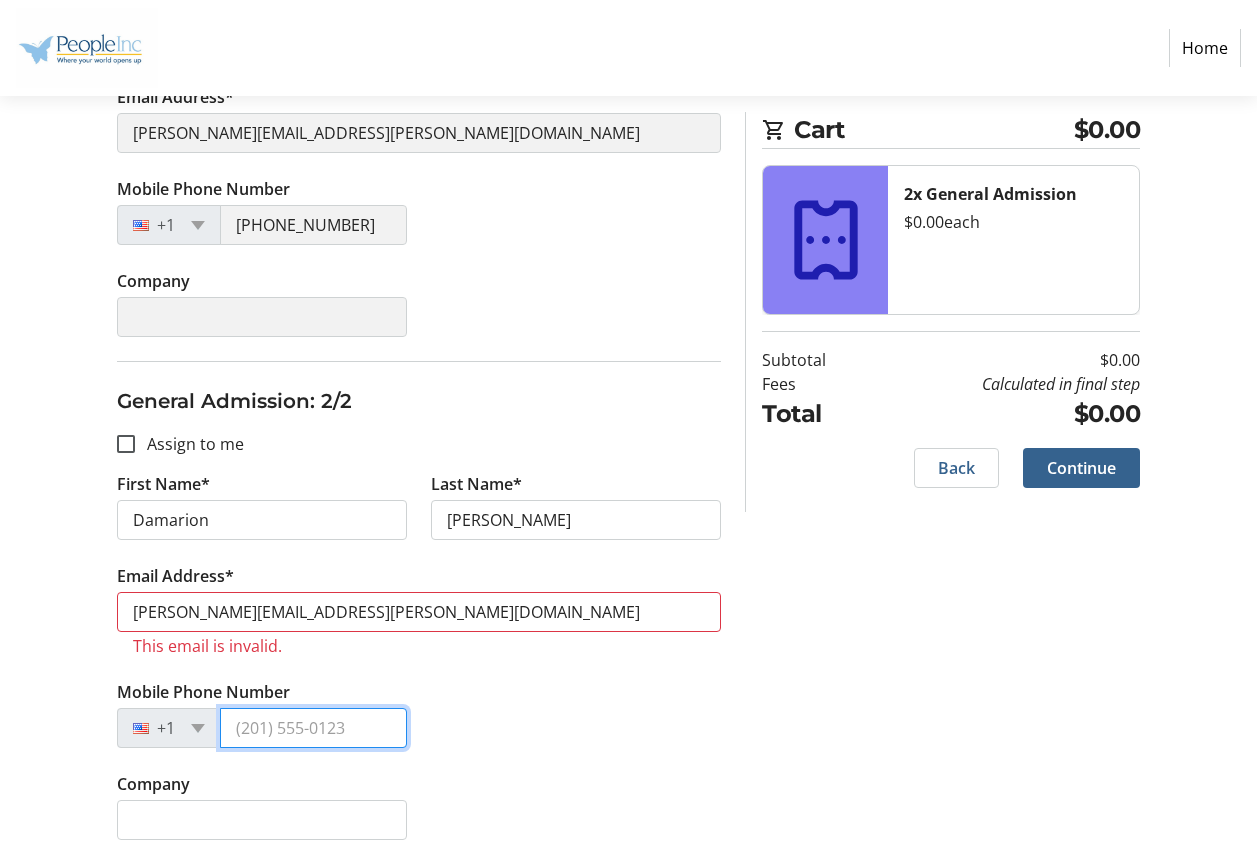 type on "(716) 935-9222" 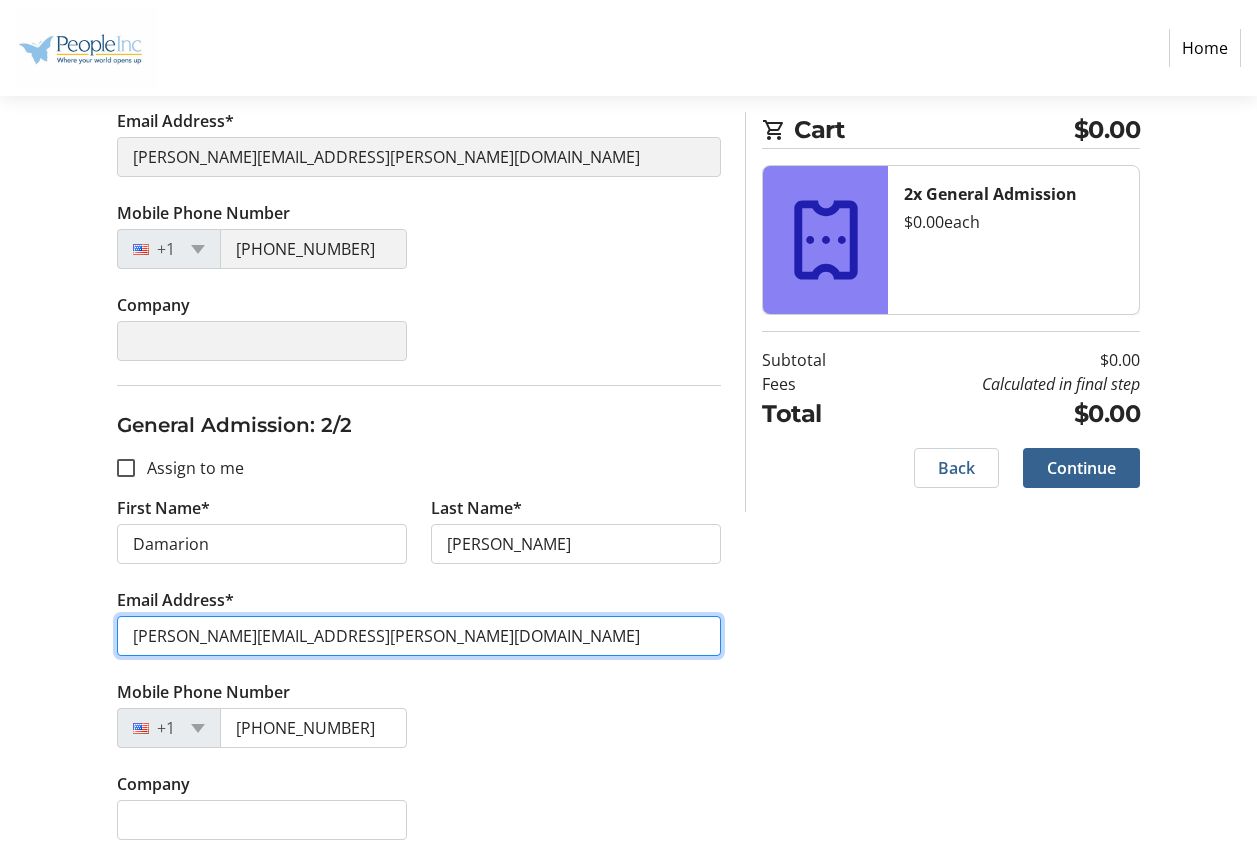 scroll, scrollTop: 456, scrollLeft: 0, axis: vertical 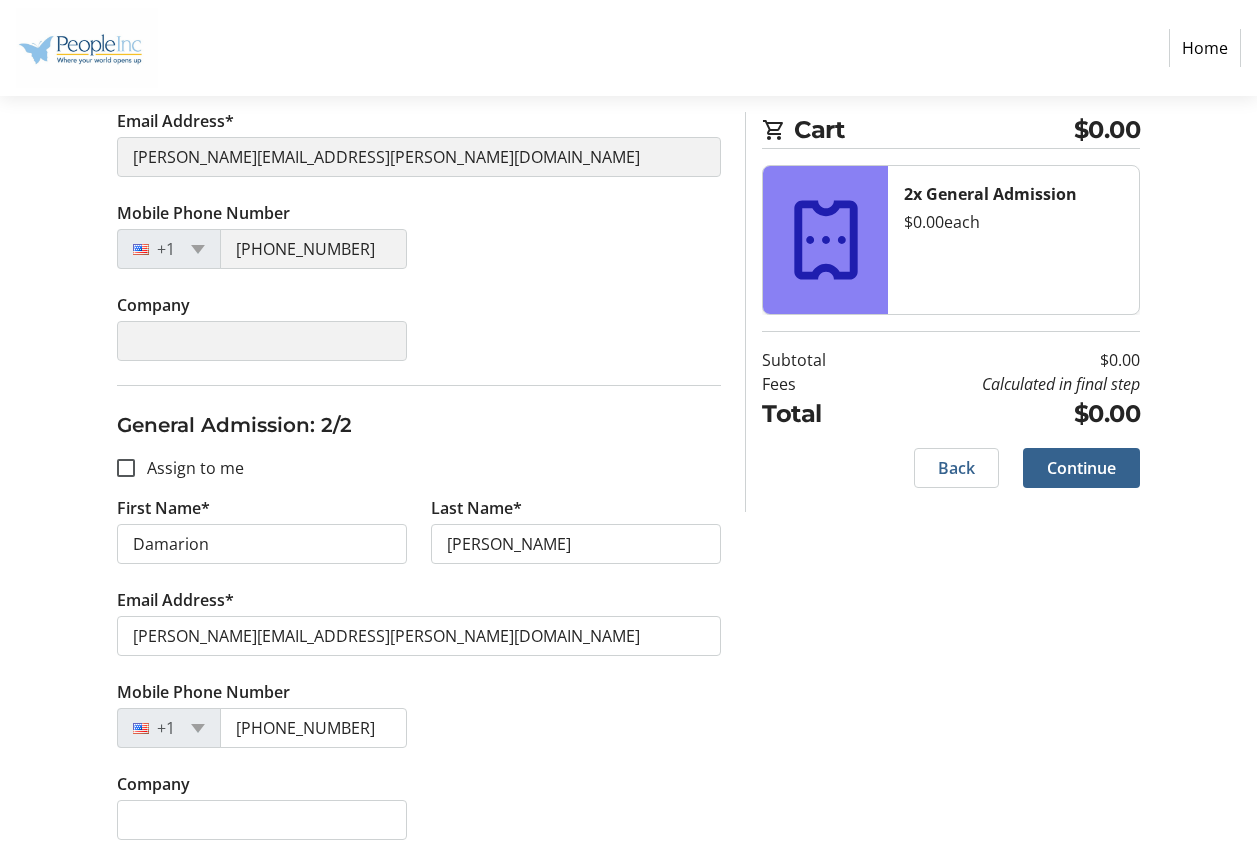click on "Mobile Phone Number +1 (716) 935-9222" 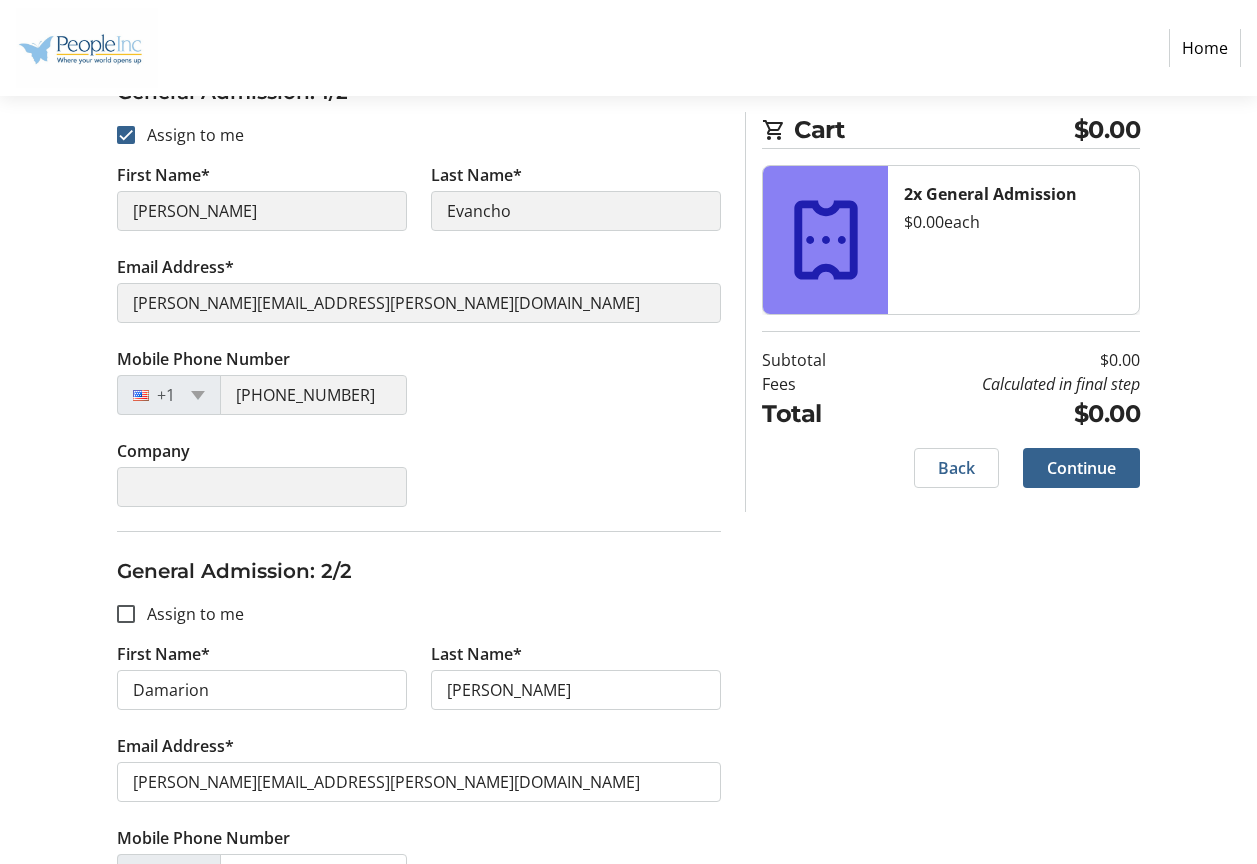 scroll, scrollTop: 0, scrollLeft: 0, axis: both 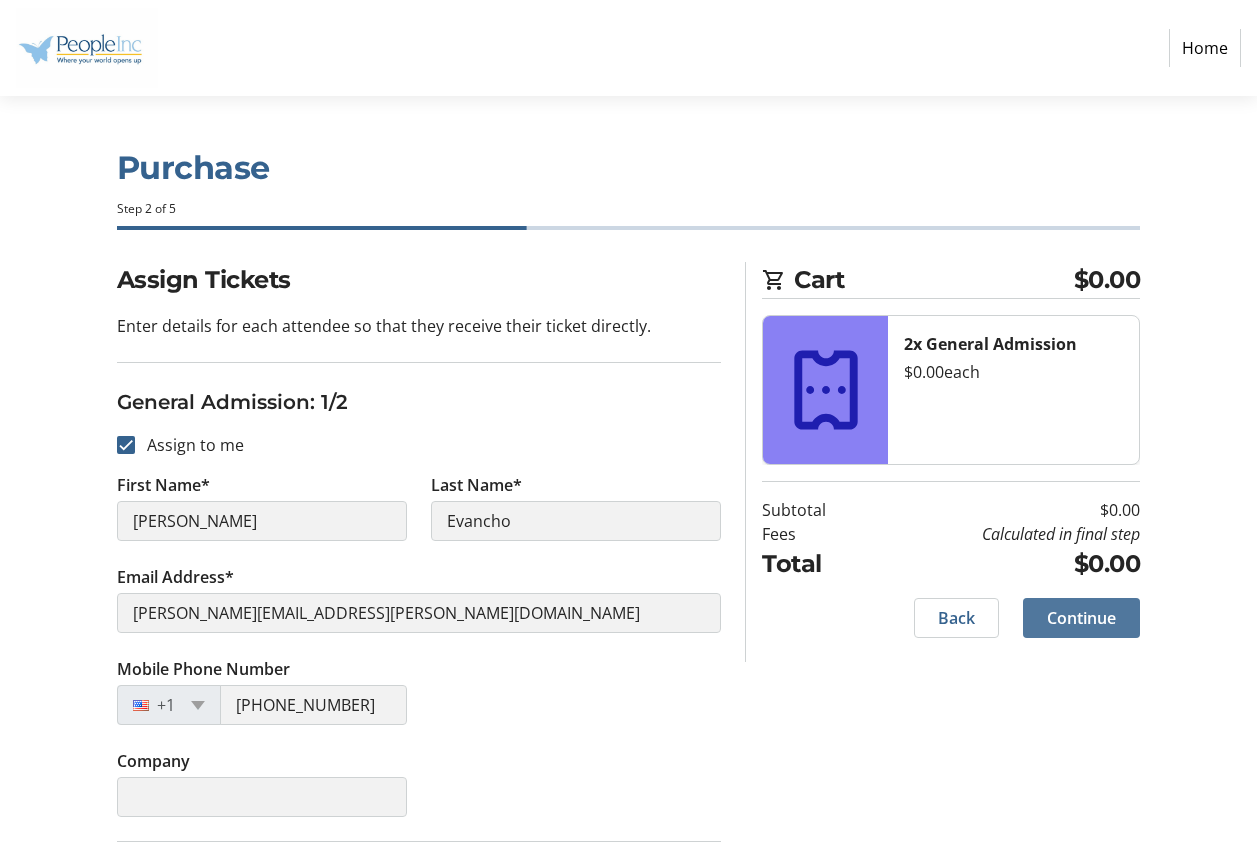 click on "Continue" 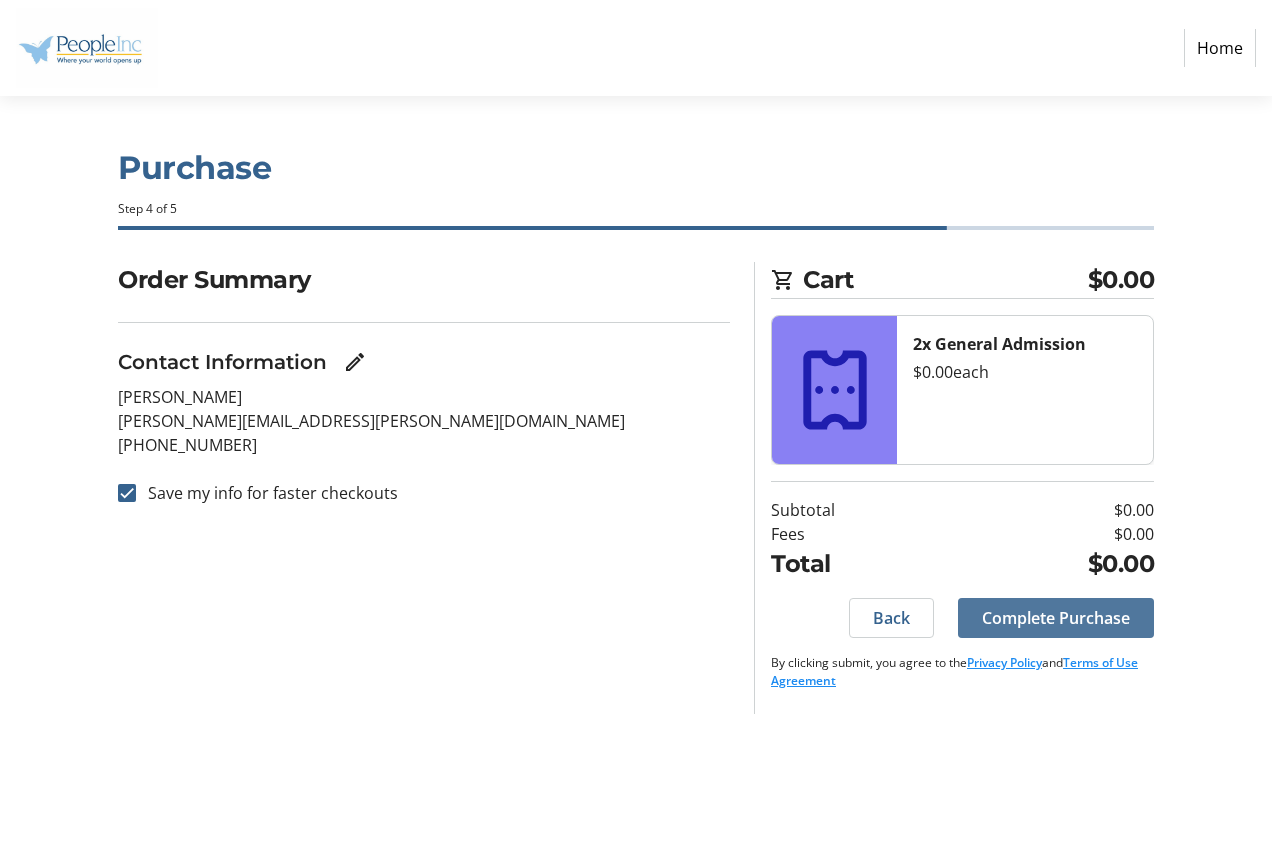 click 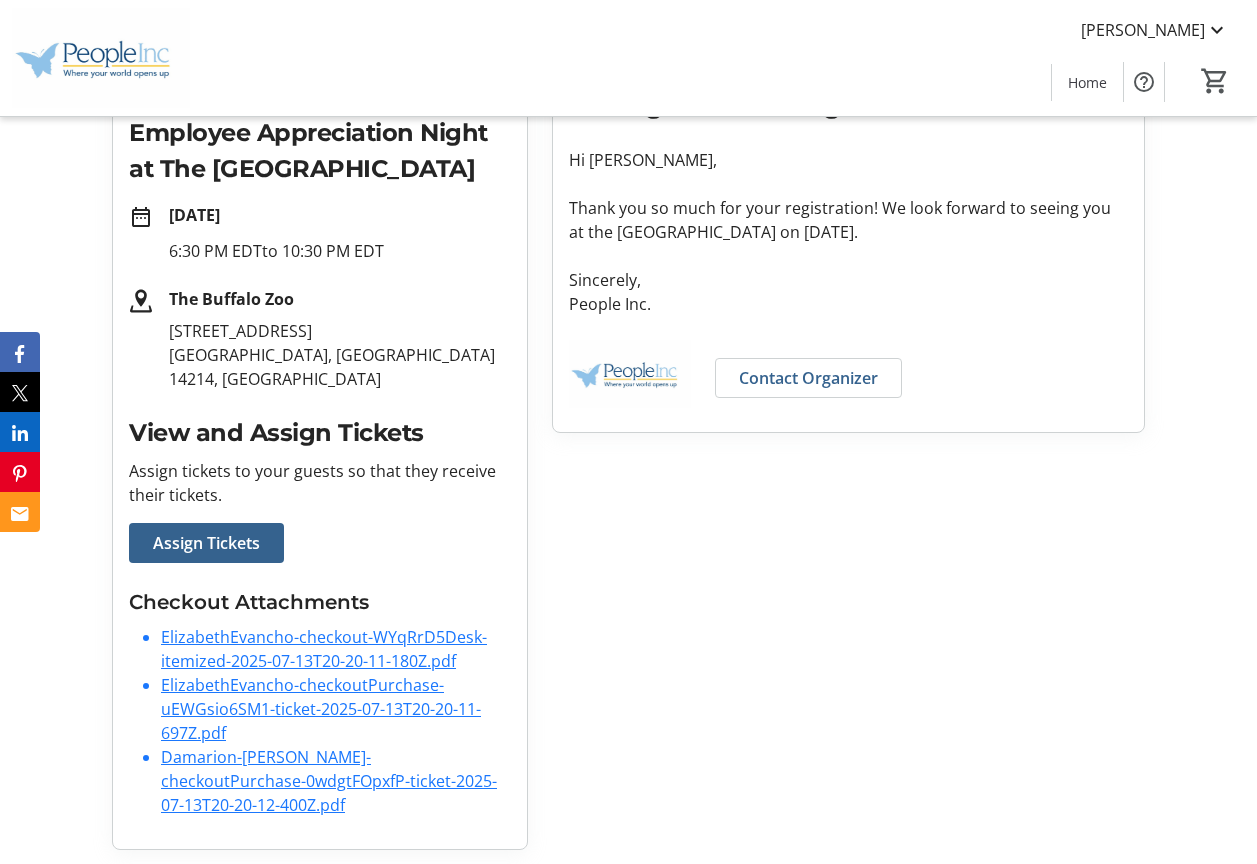 scroll, scrollTop: 319, scrollLeft: 0, axis: vertical 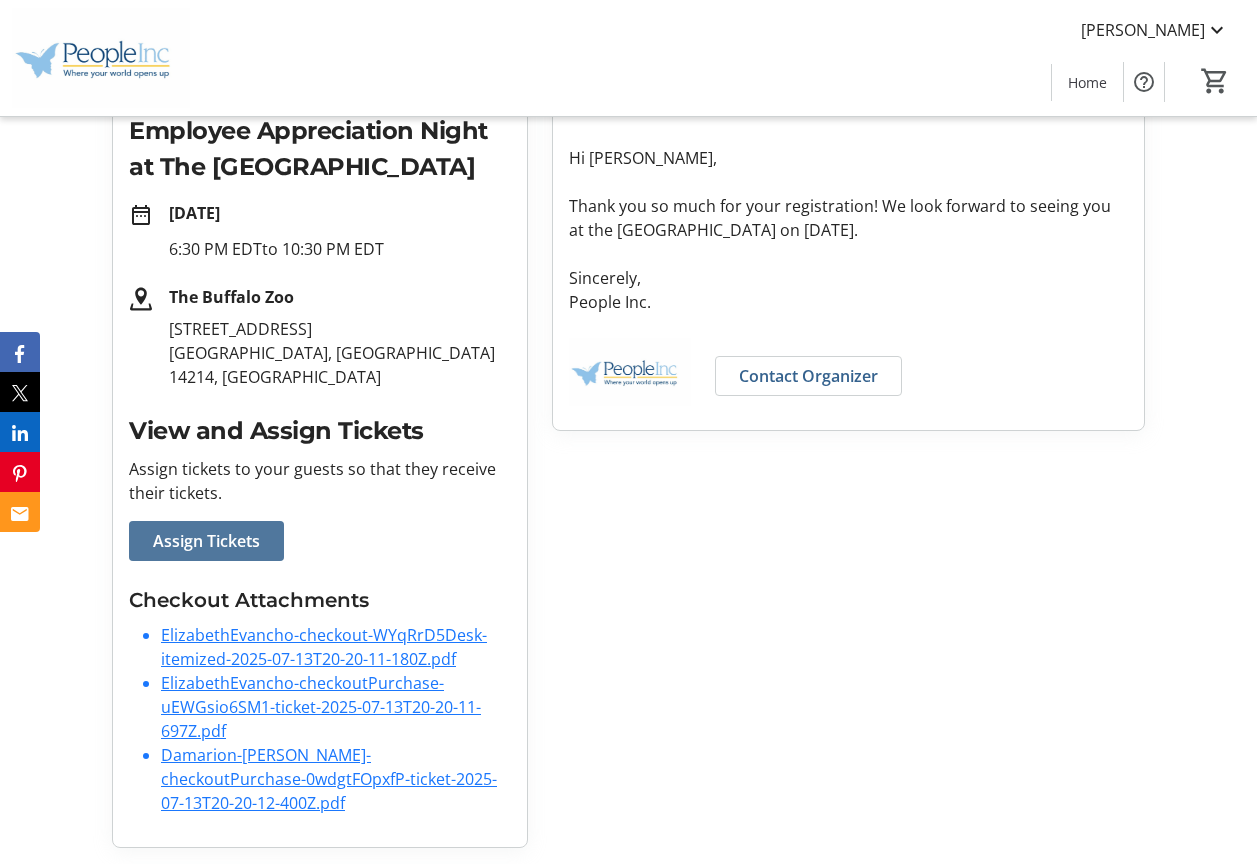 click on "Assign Tickets" 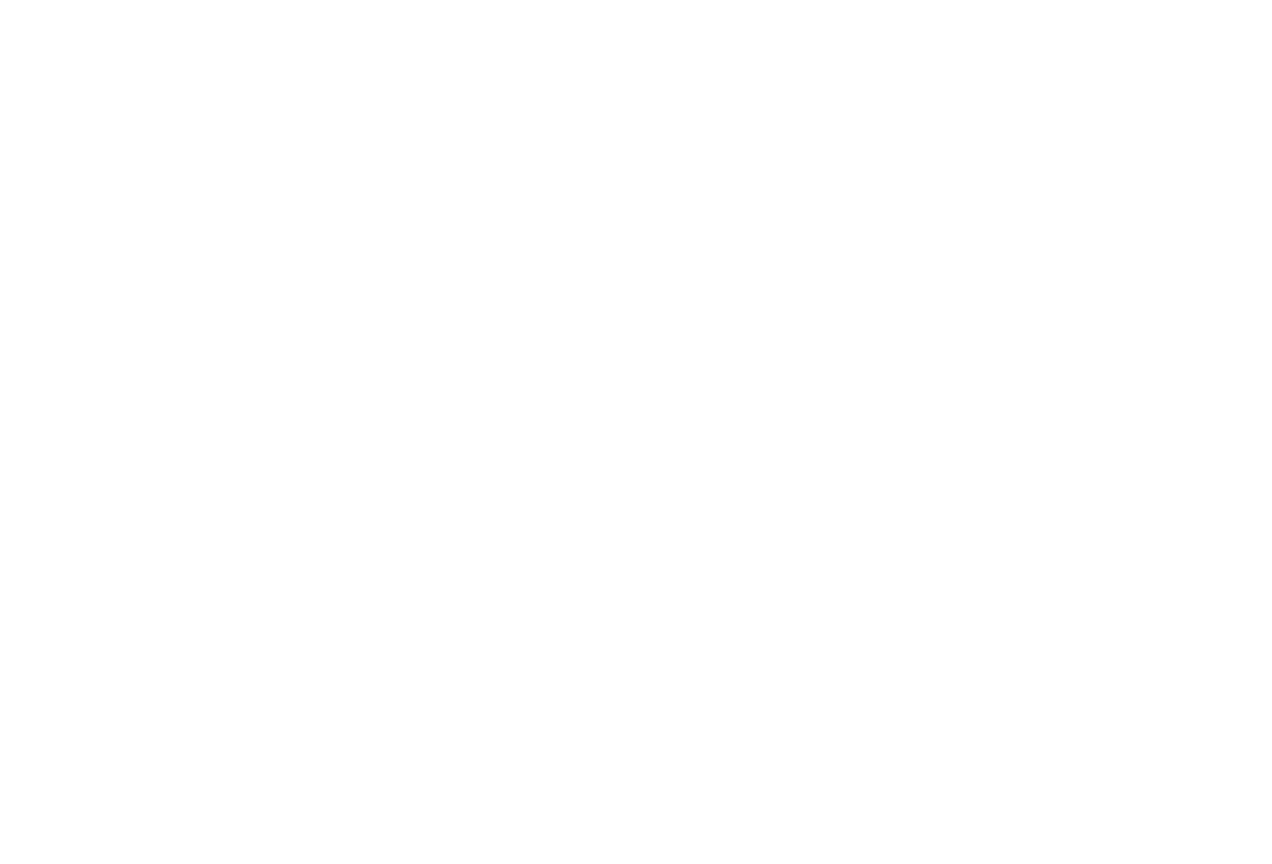 scroll, scrollTop: 0, scrollLeft: 0, axis: both 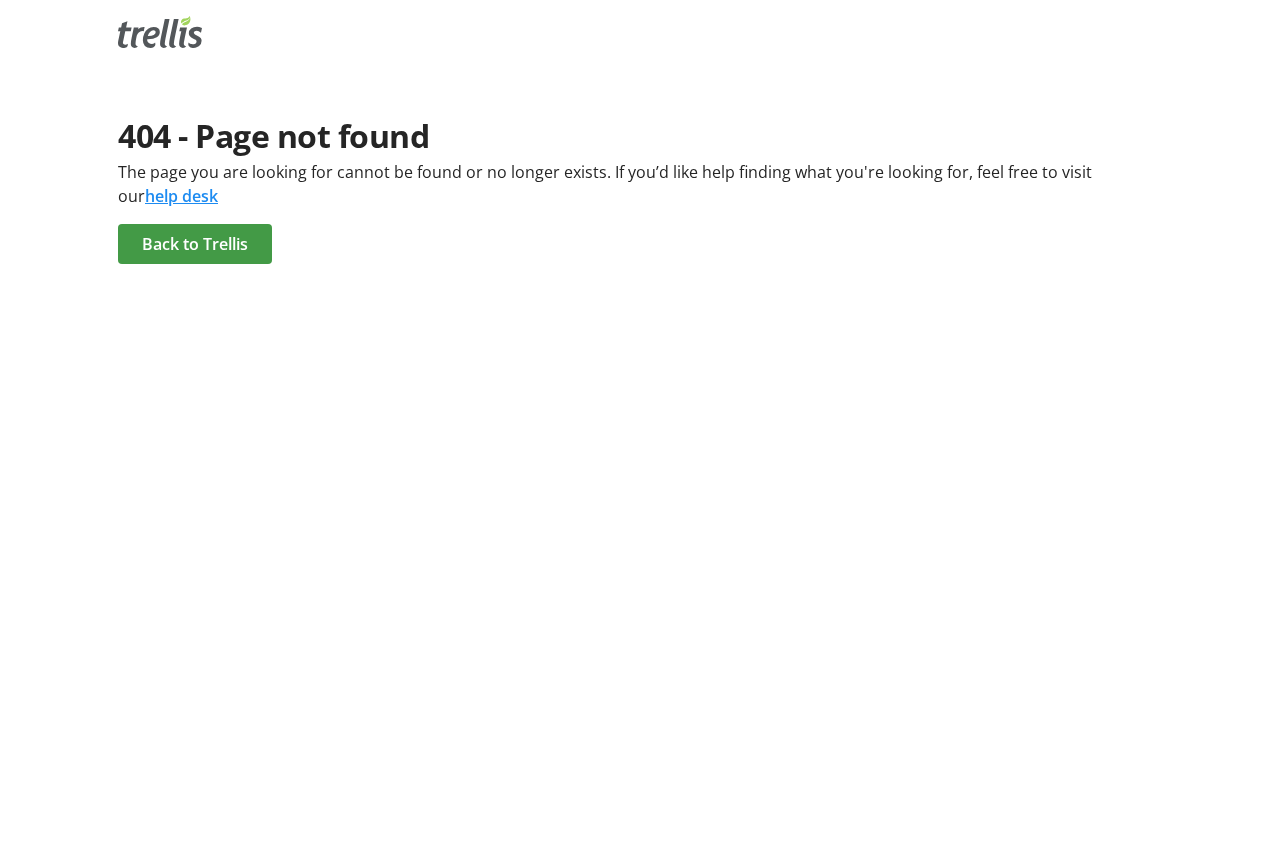 click on "Back to Trellis" 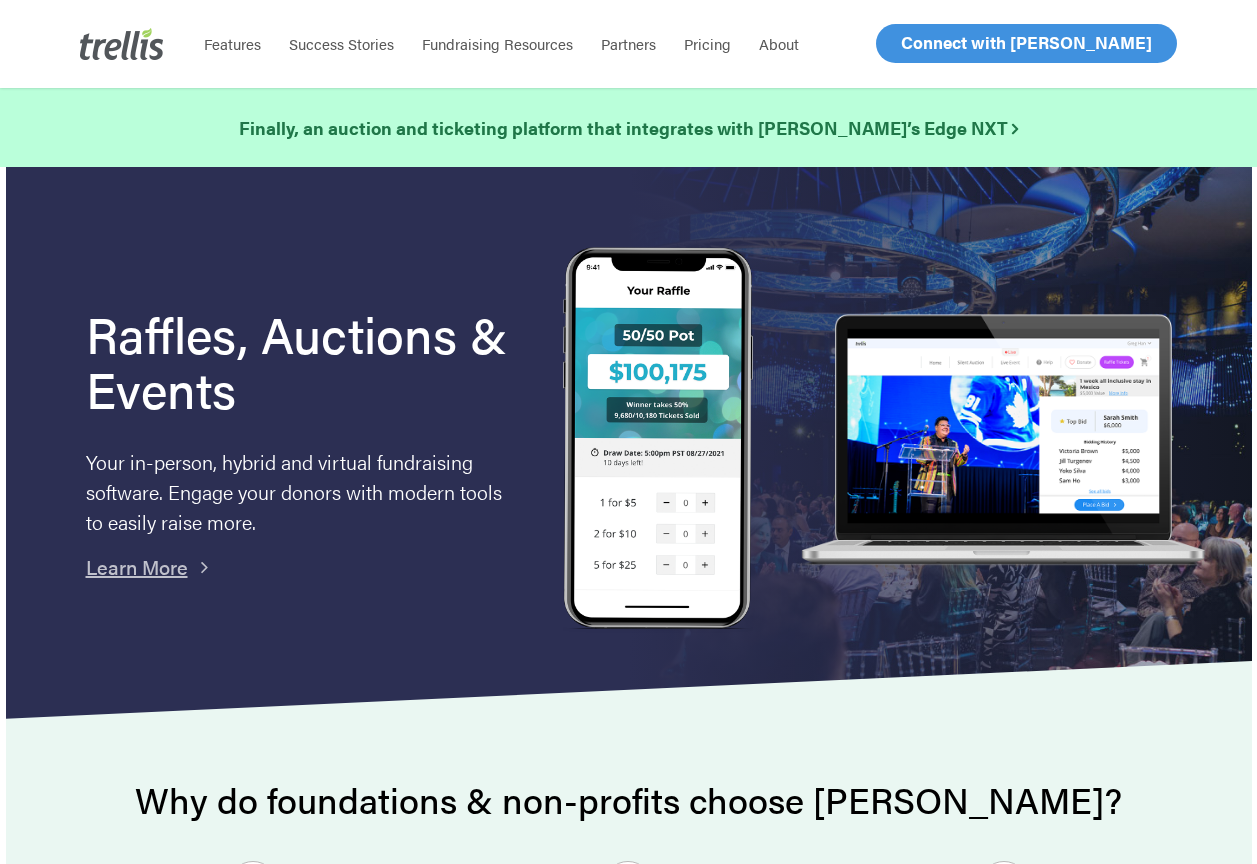 scroll, scrollTop: 297, scrollLeft: 0, axis: vertical 